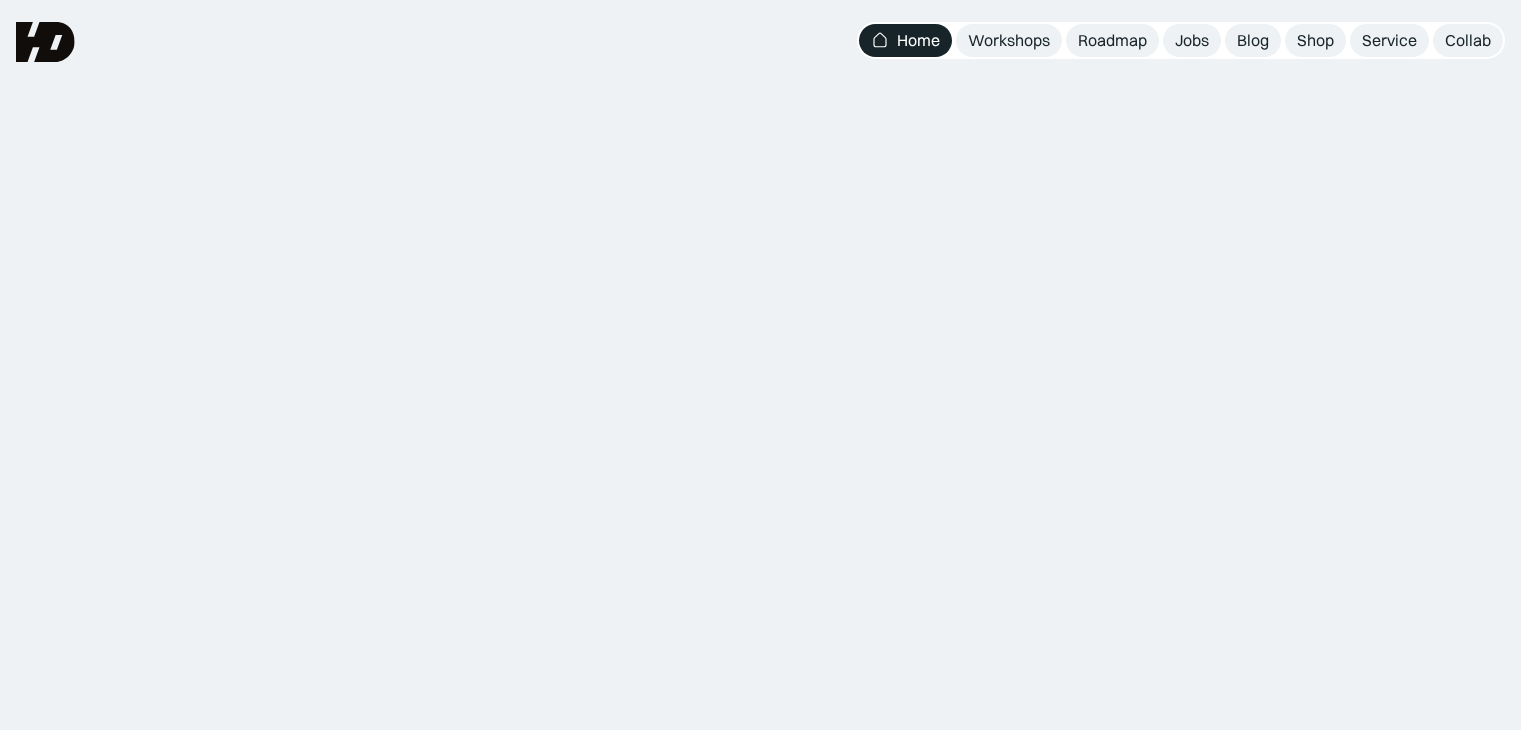 scroll, scrollTop: 0, scrollLeft: 0, axis: both 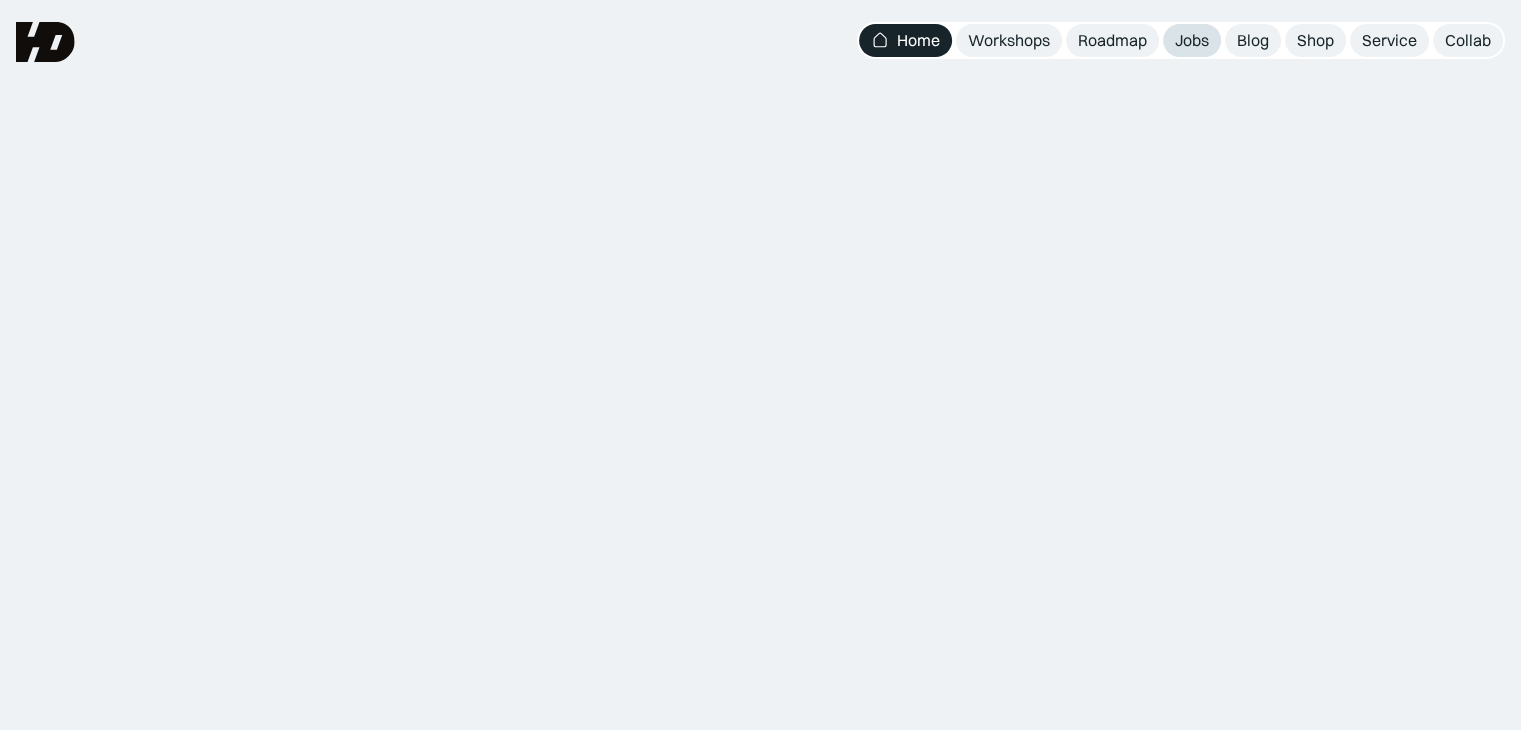 click on "Jobs" at bounding box center [1192, 40] 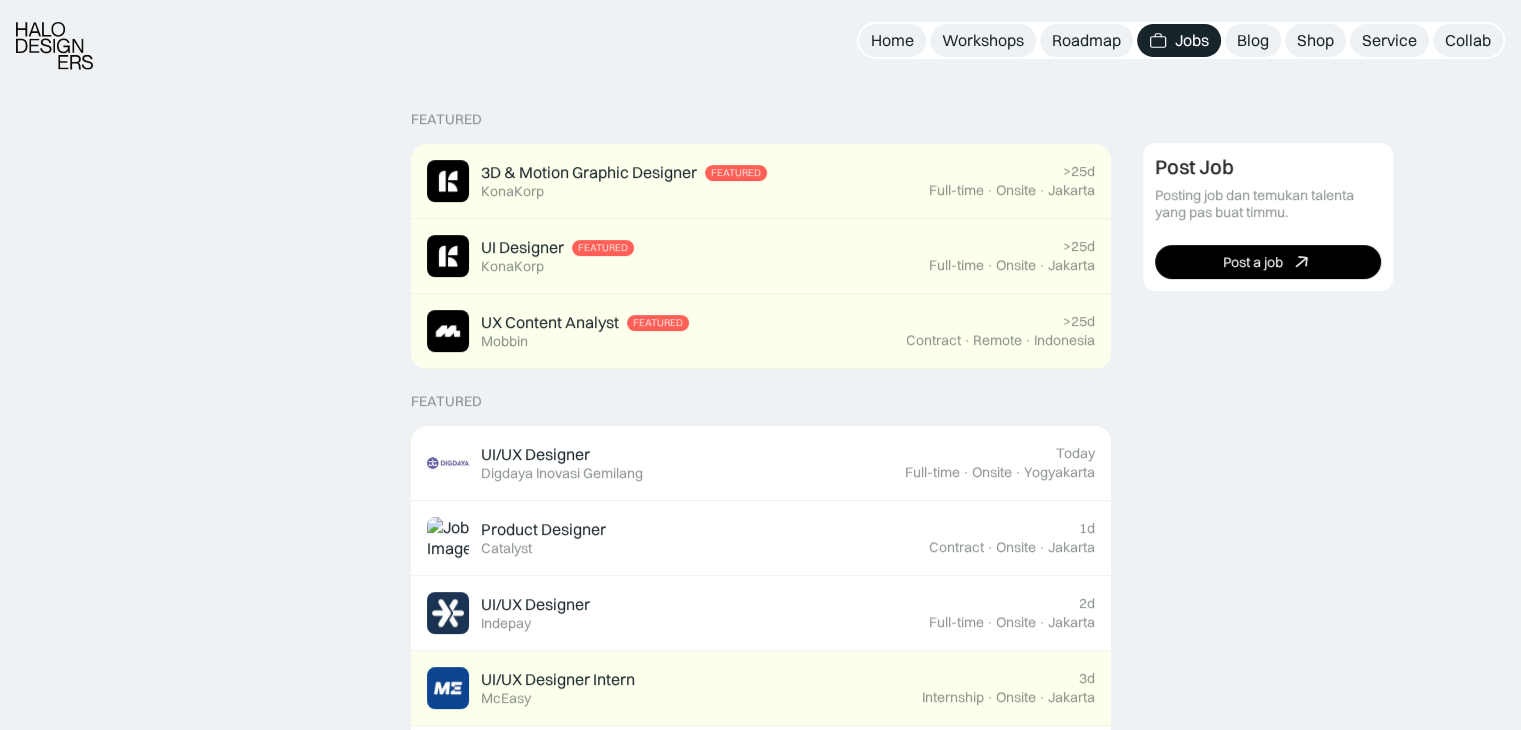 scroll, scrollTop: 434, scrollLeft: 0, axis: vertical 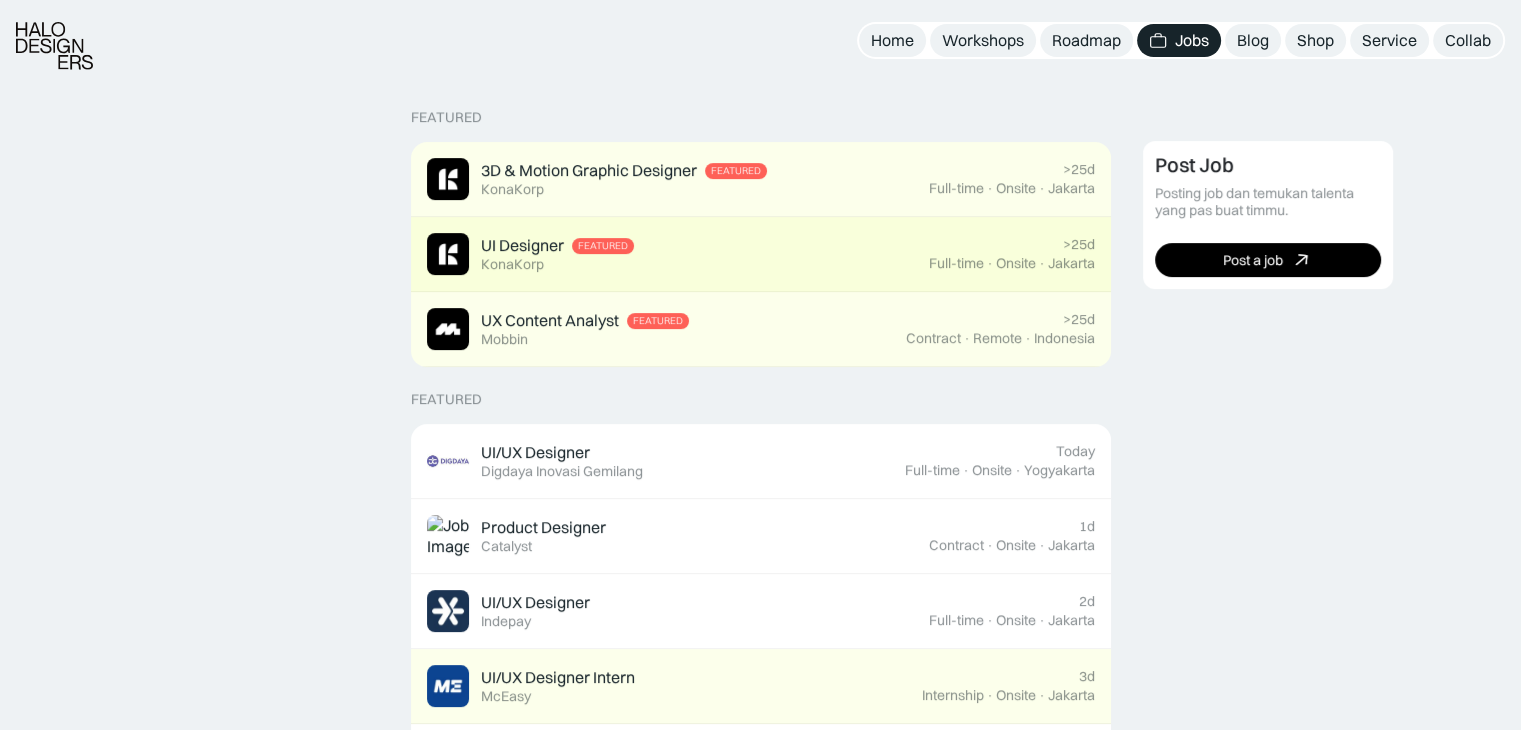 click on "UI Designer Featured KonaKorp" at bounding box center [678, 254] 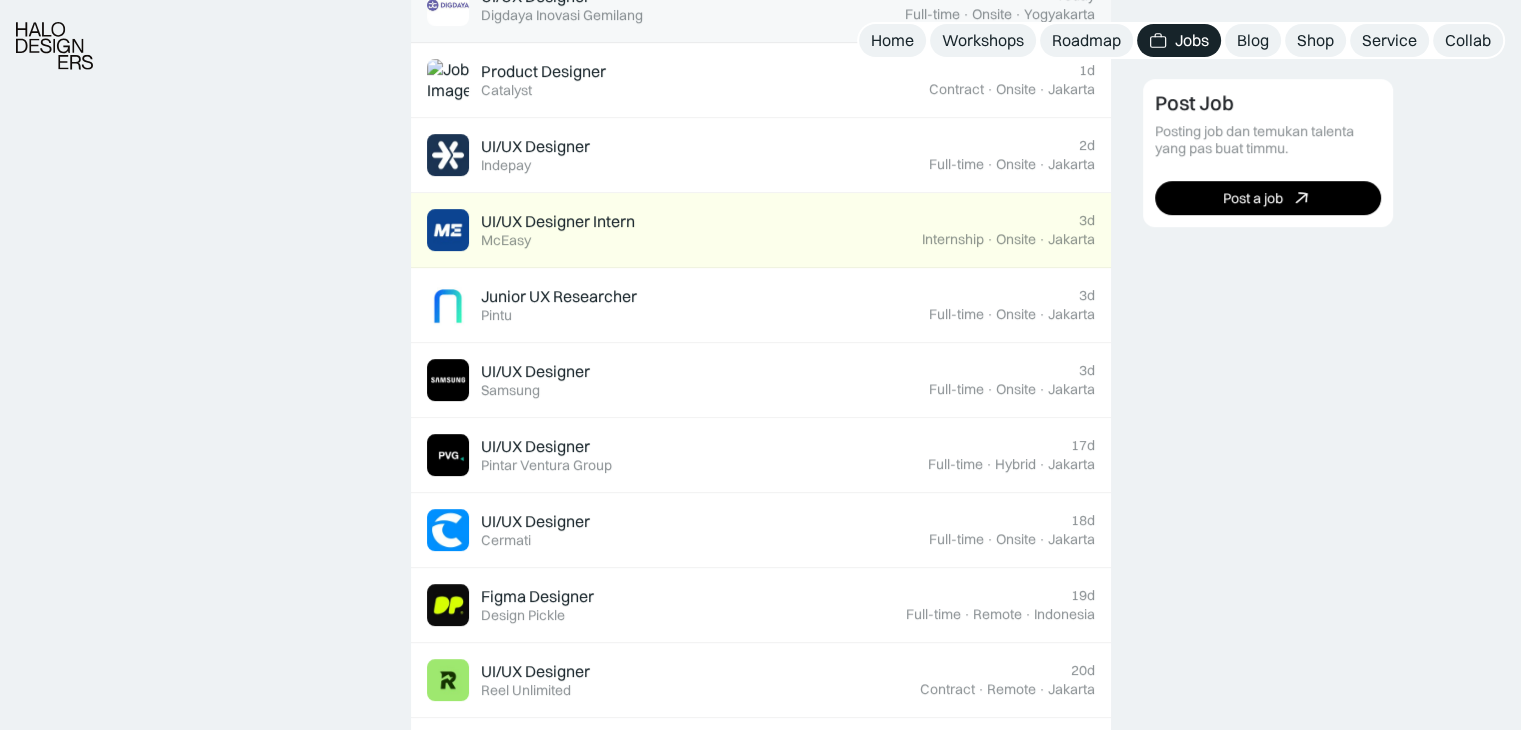 scroll, scrollTop: 892, scrollLeft: 0, axis: vertical 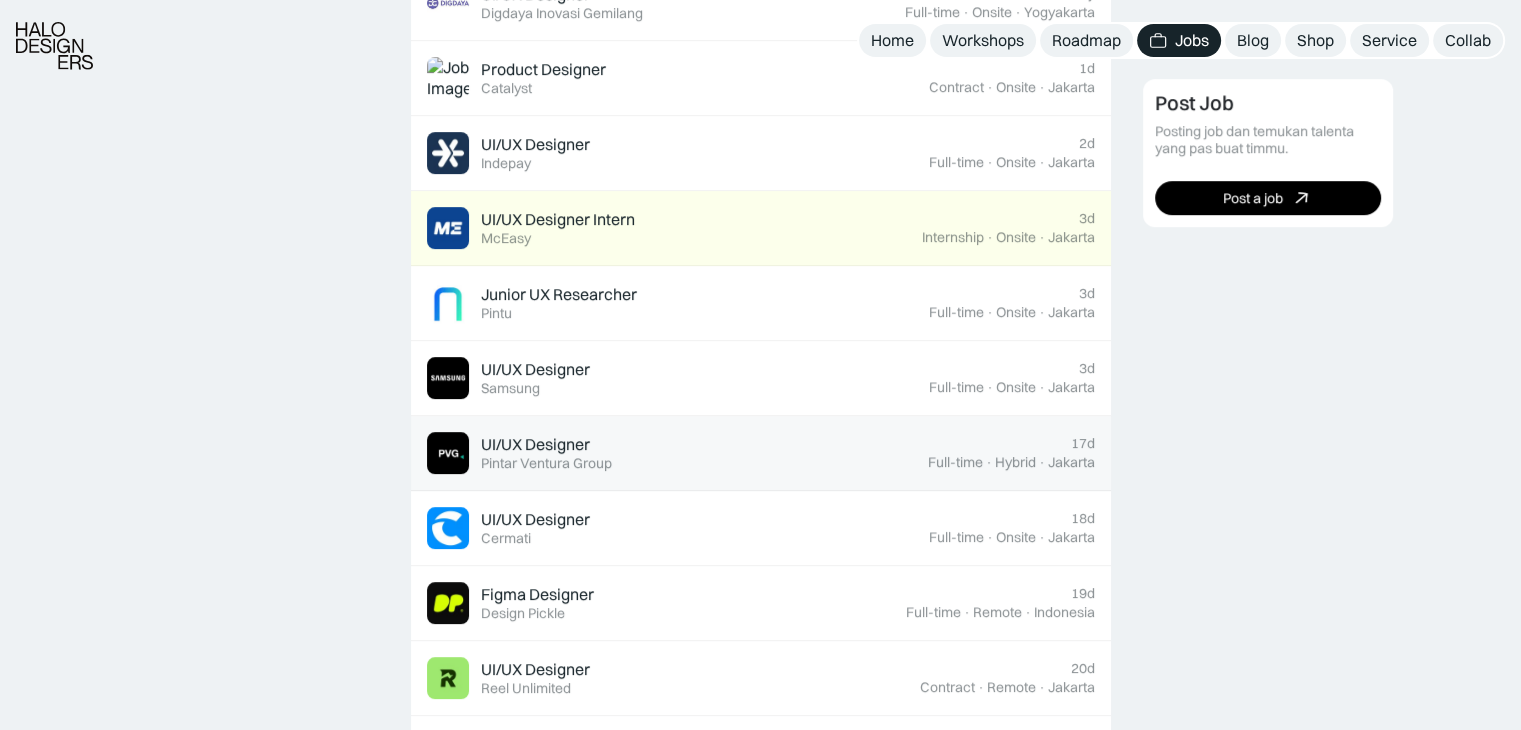 click on "UI/UX Designer Featured Pintar Ventura Group" at bounding box center [677, 453] 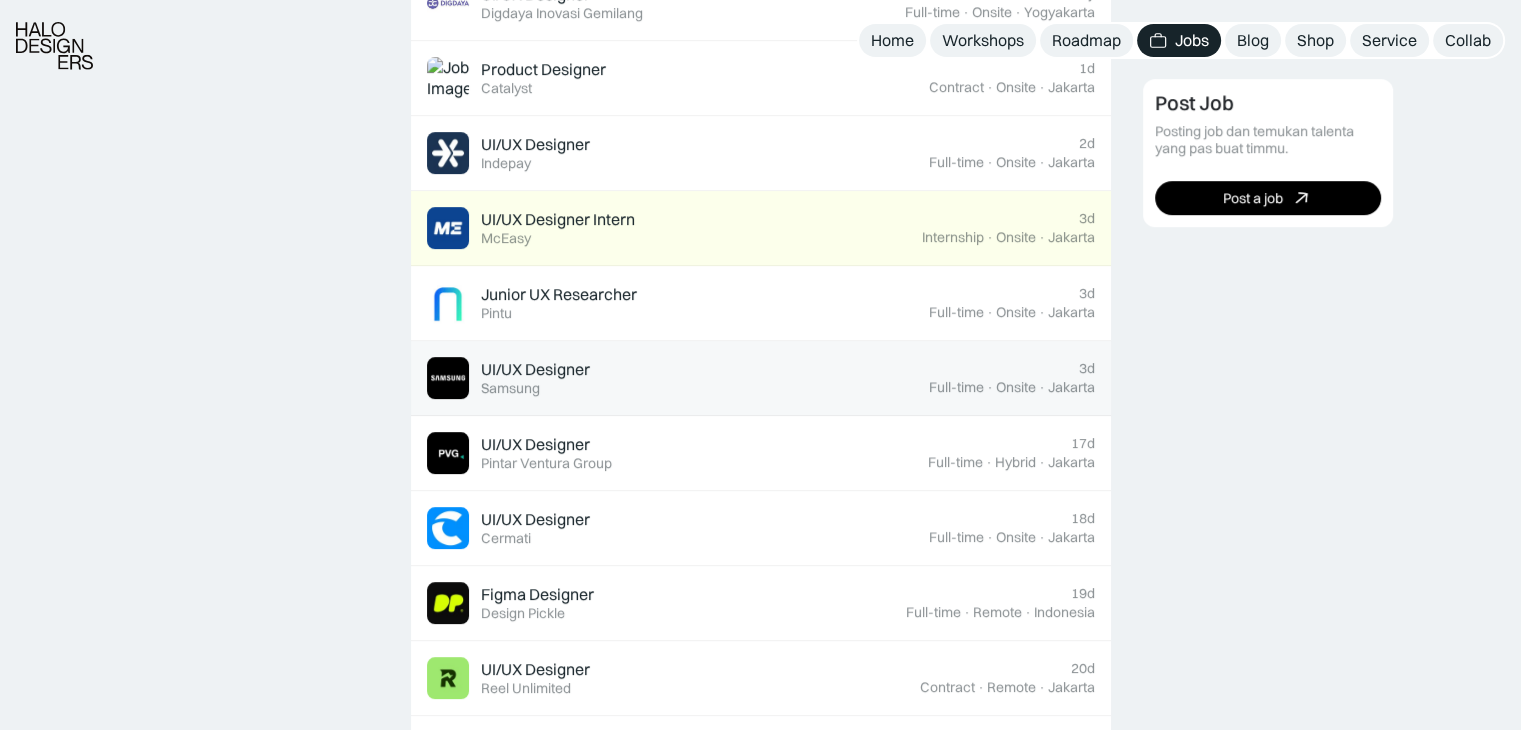 click on "UI/UX Designer Featured Samsung 3d Full-time  ·  Onsite  ·  Jakarta" at bounding box center [761, 378] 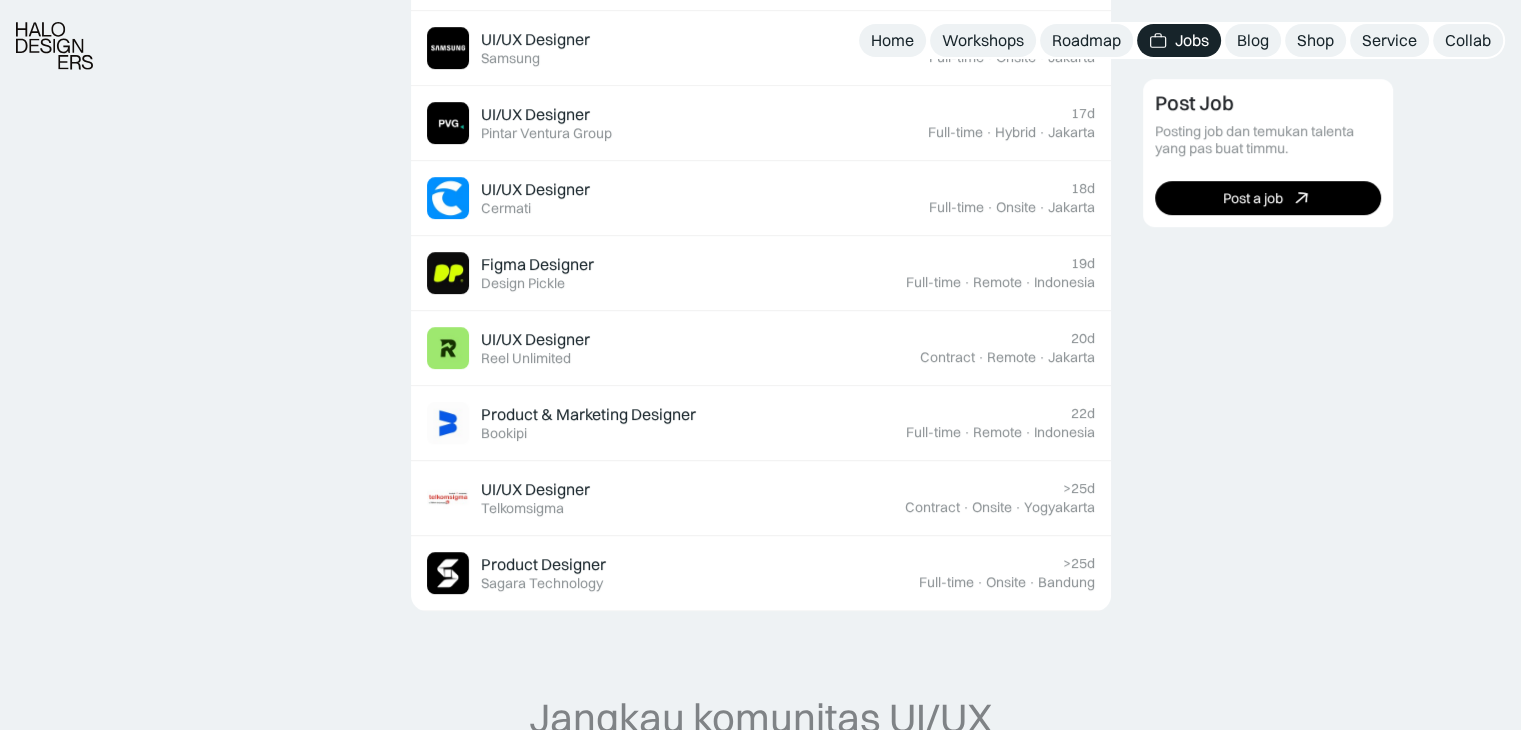 scroll, scrollTop: 1224, scrollLeft: 0, axis: vertical 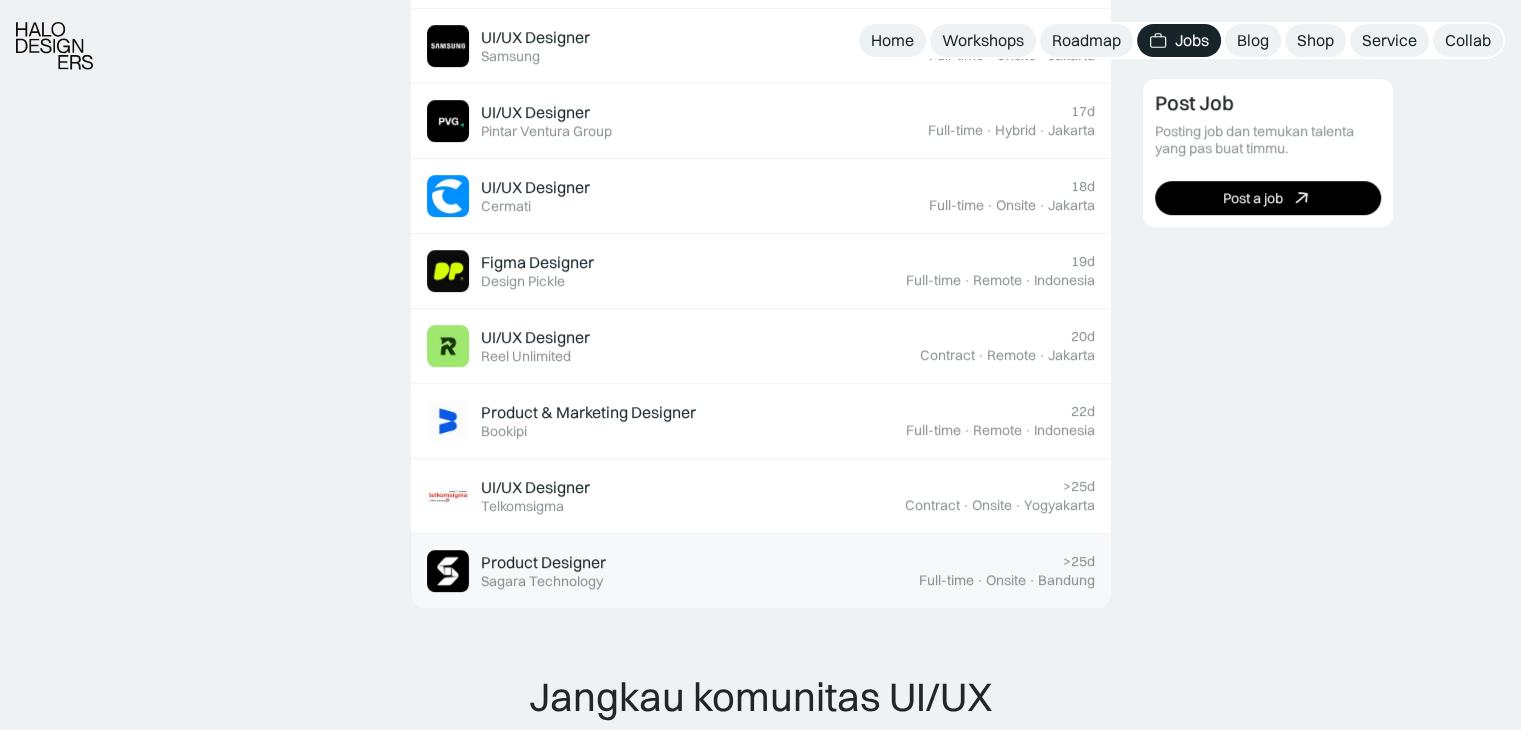 click on "Sagara Technology" at bounding box center (542, 581) 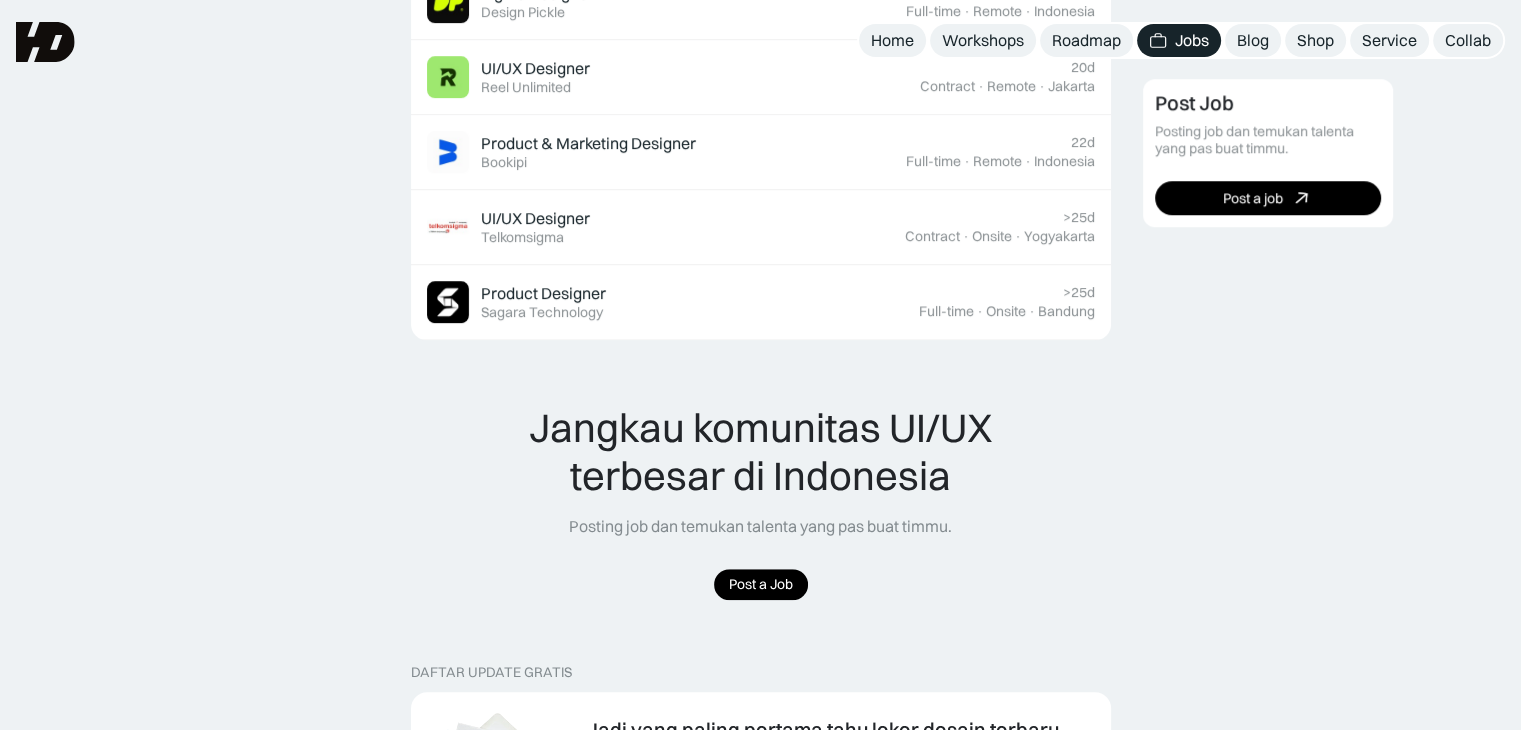 scroll, scrollTop: 1488, scrollLeft: 0, axis: vertical 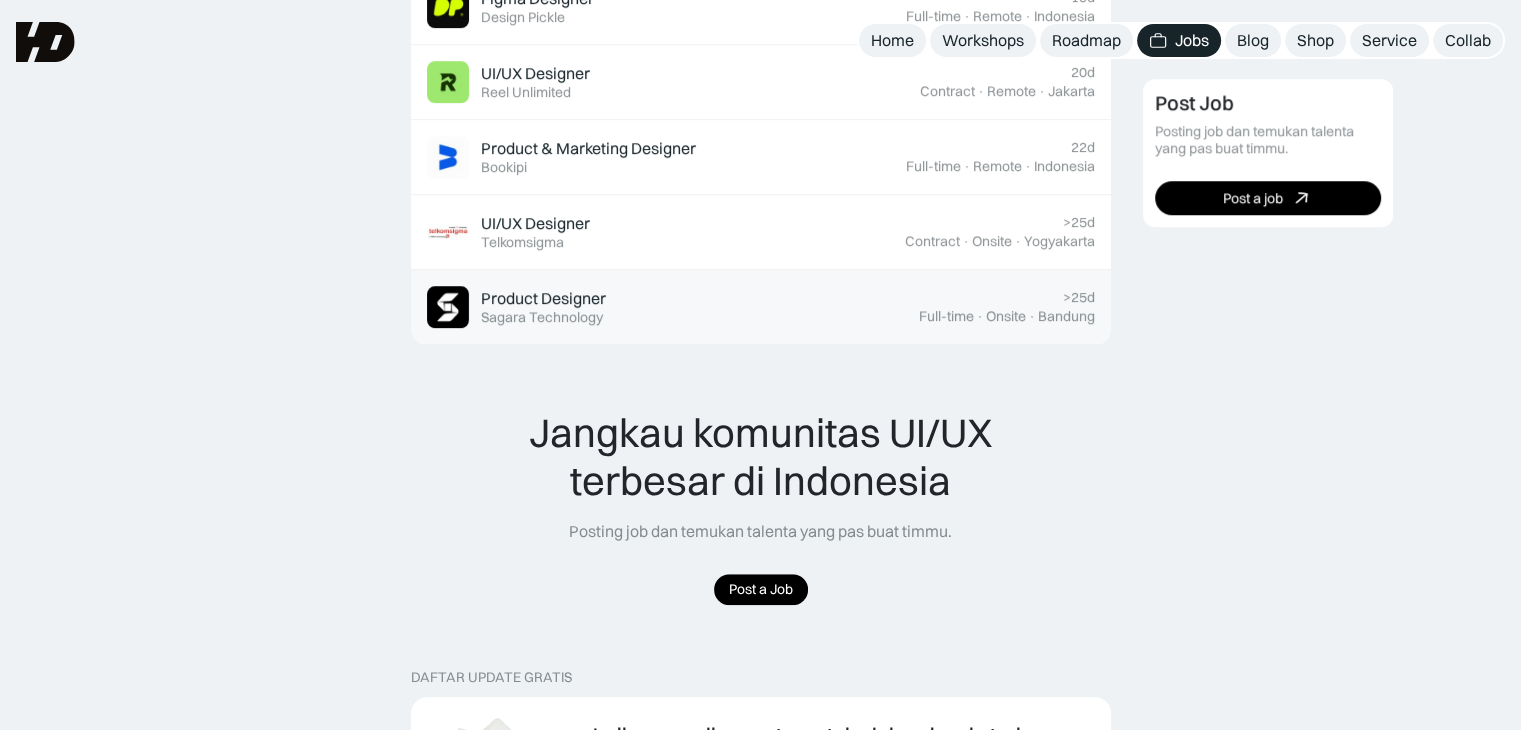 click on "Product Designer" at bounding box center (543, 298) 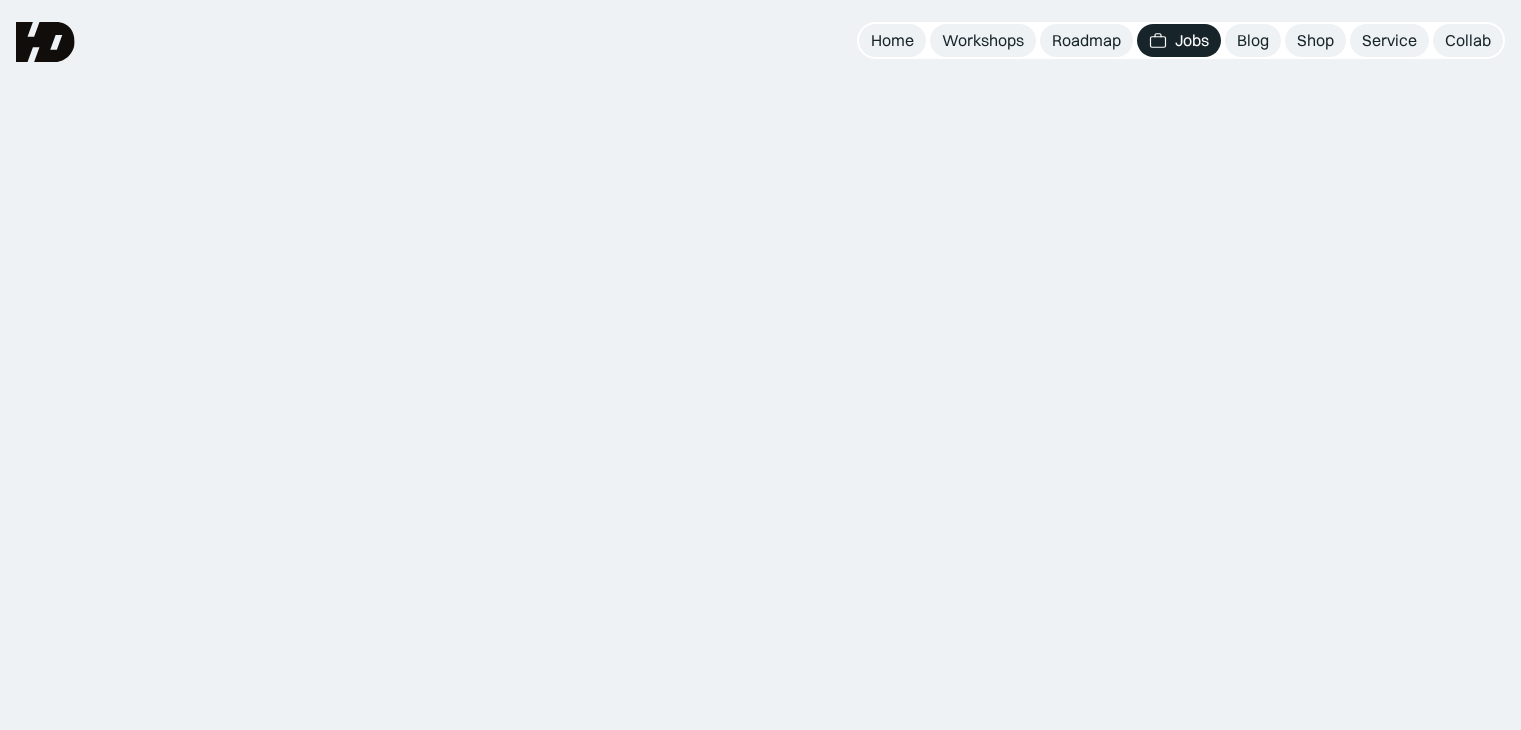 scroll, scrollTop: 0, scrollLeft: 0, axis: both 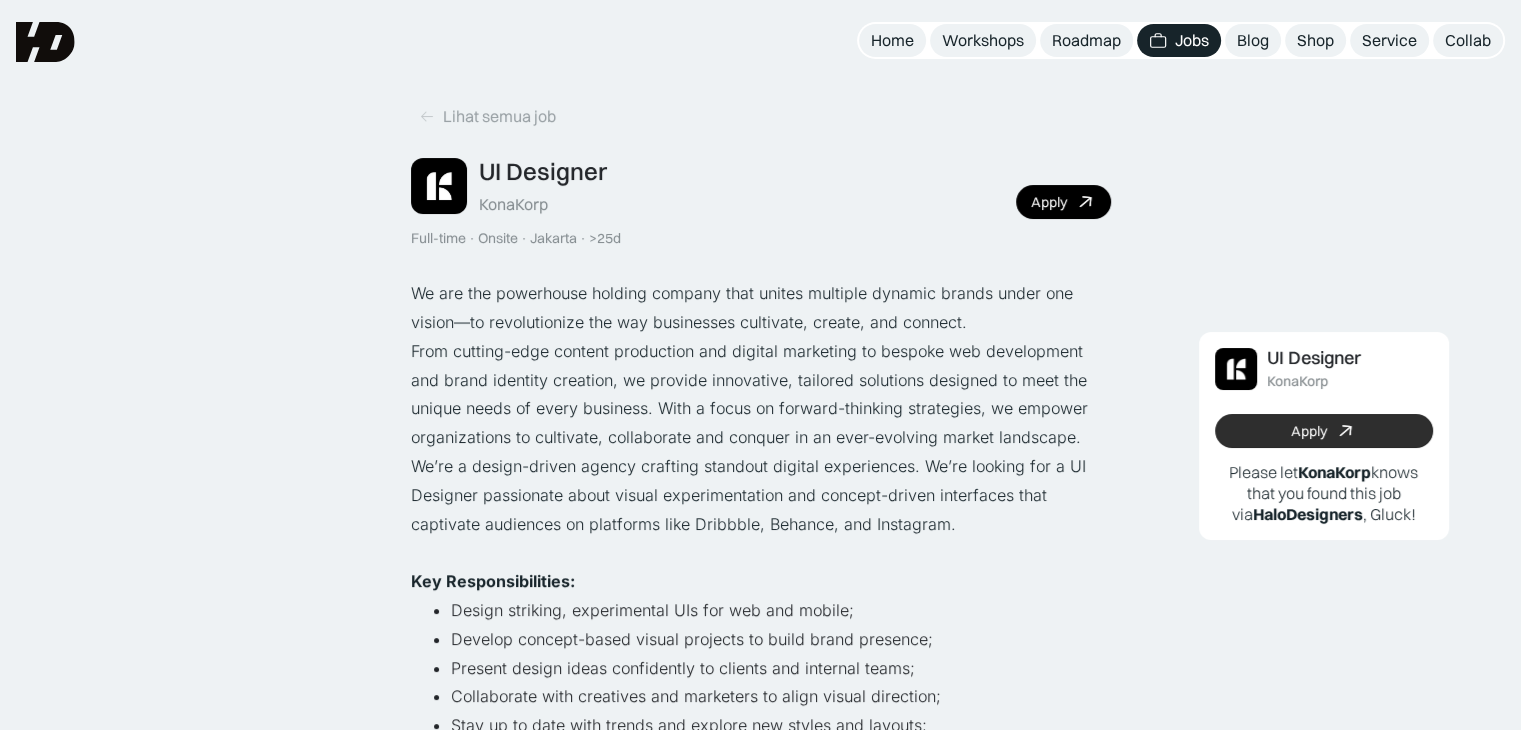 click on "Apply" at bounding box center (1324, 431) 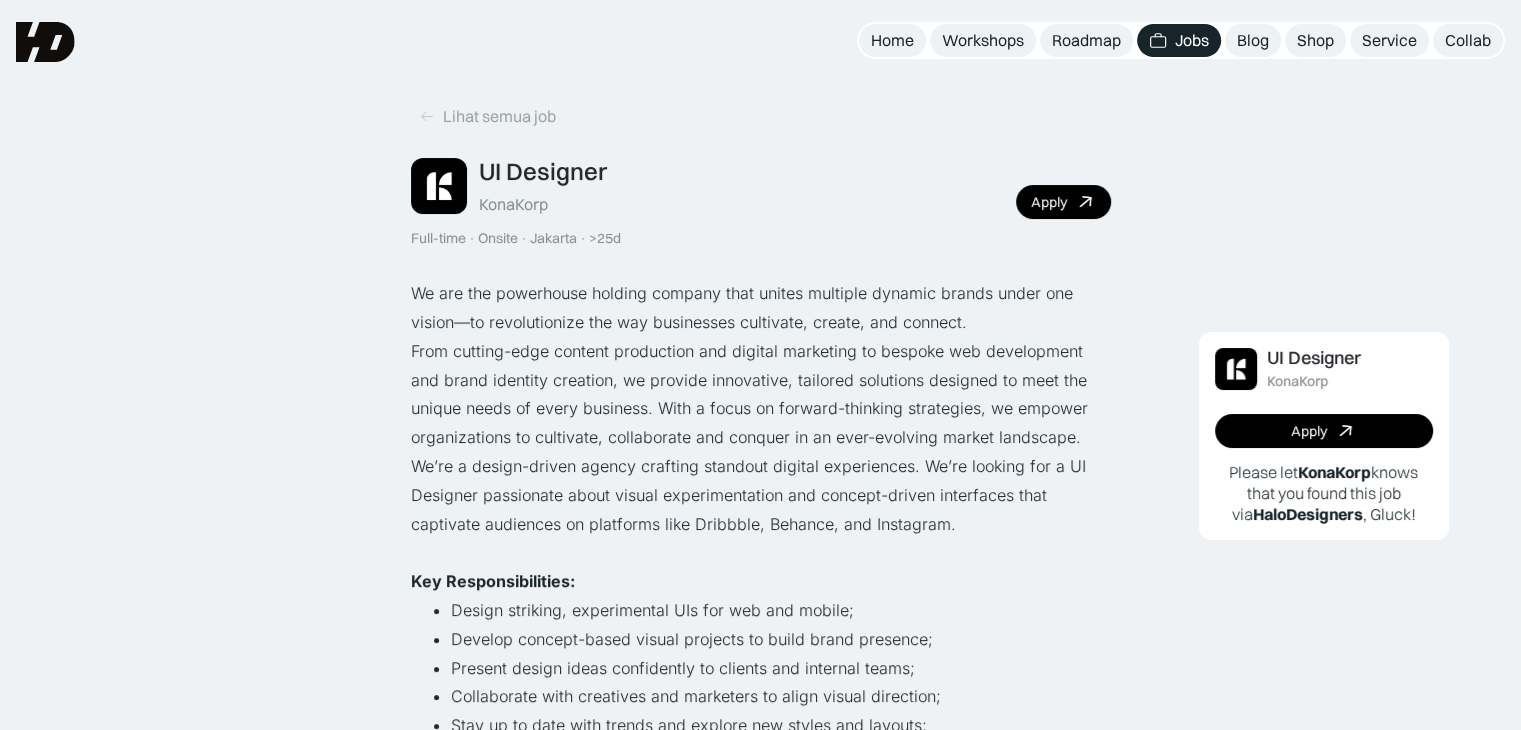 click on "KonaKorp" at bounding box center (513, 204) 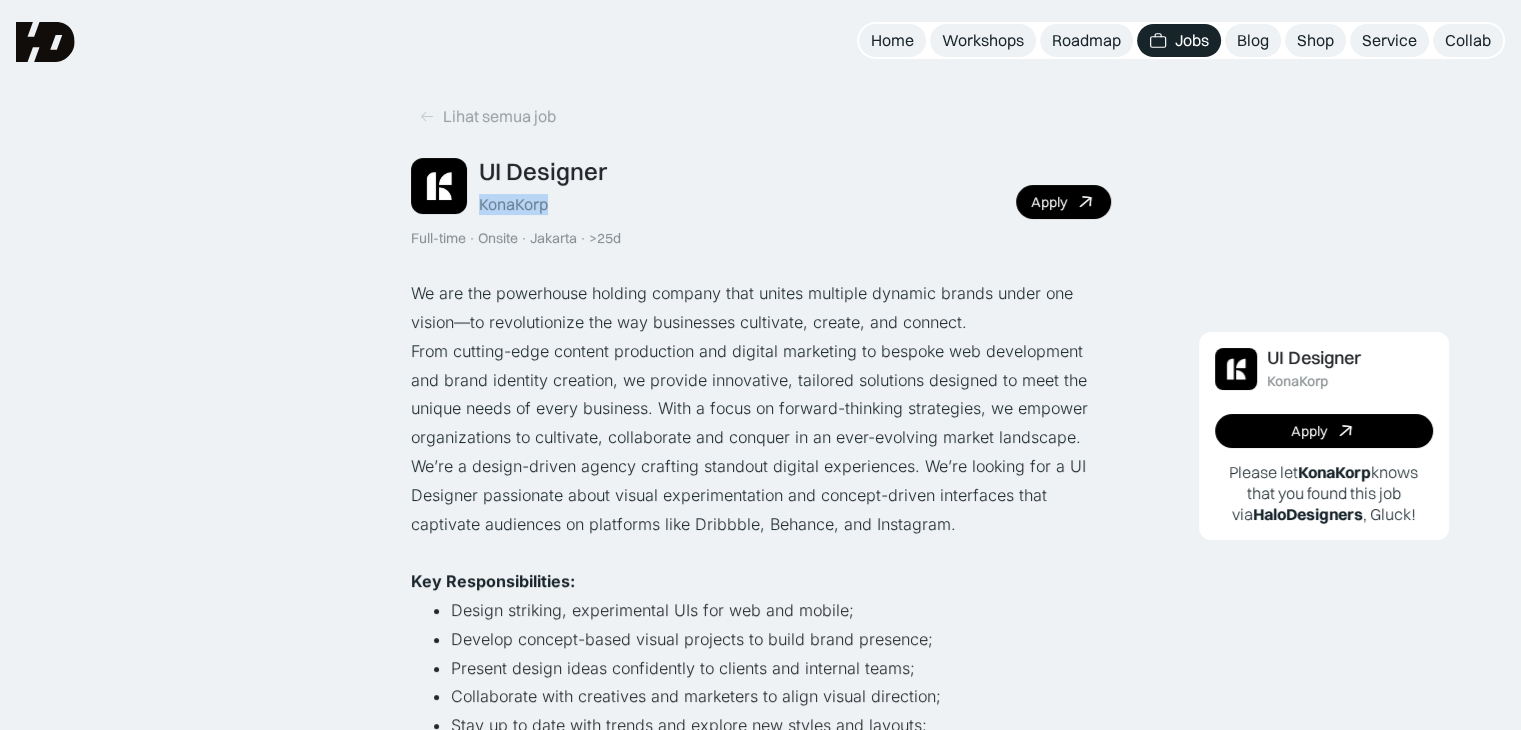 click on "KonaKorp" at bounding box center (513, 204) 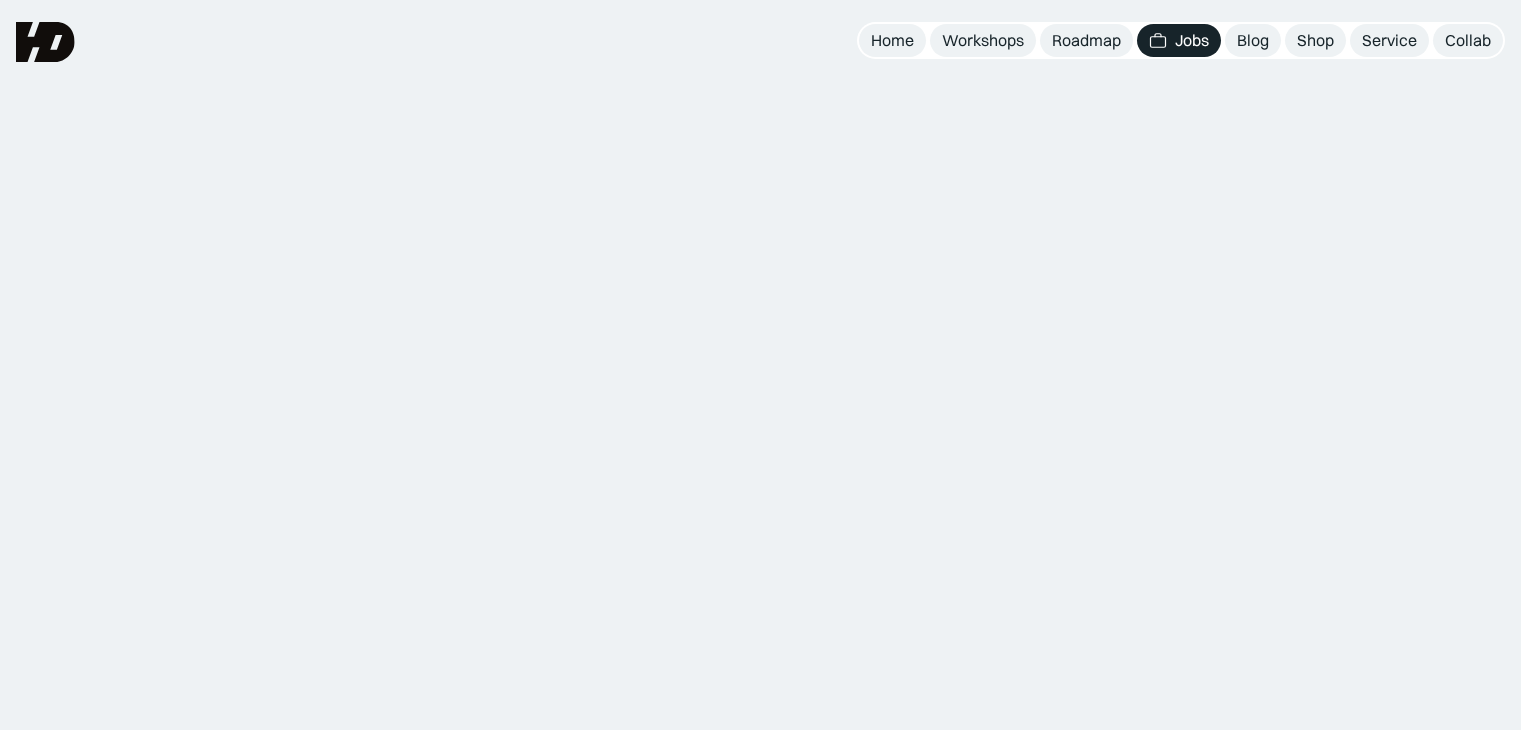 scroll, scrollTop: 0, scrollLeft: 0, axis: both 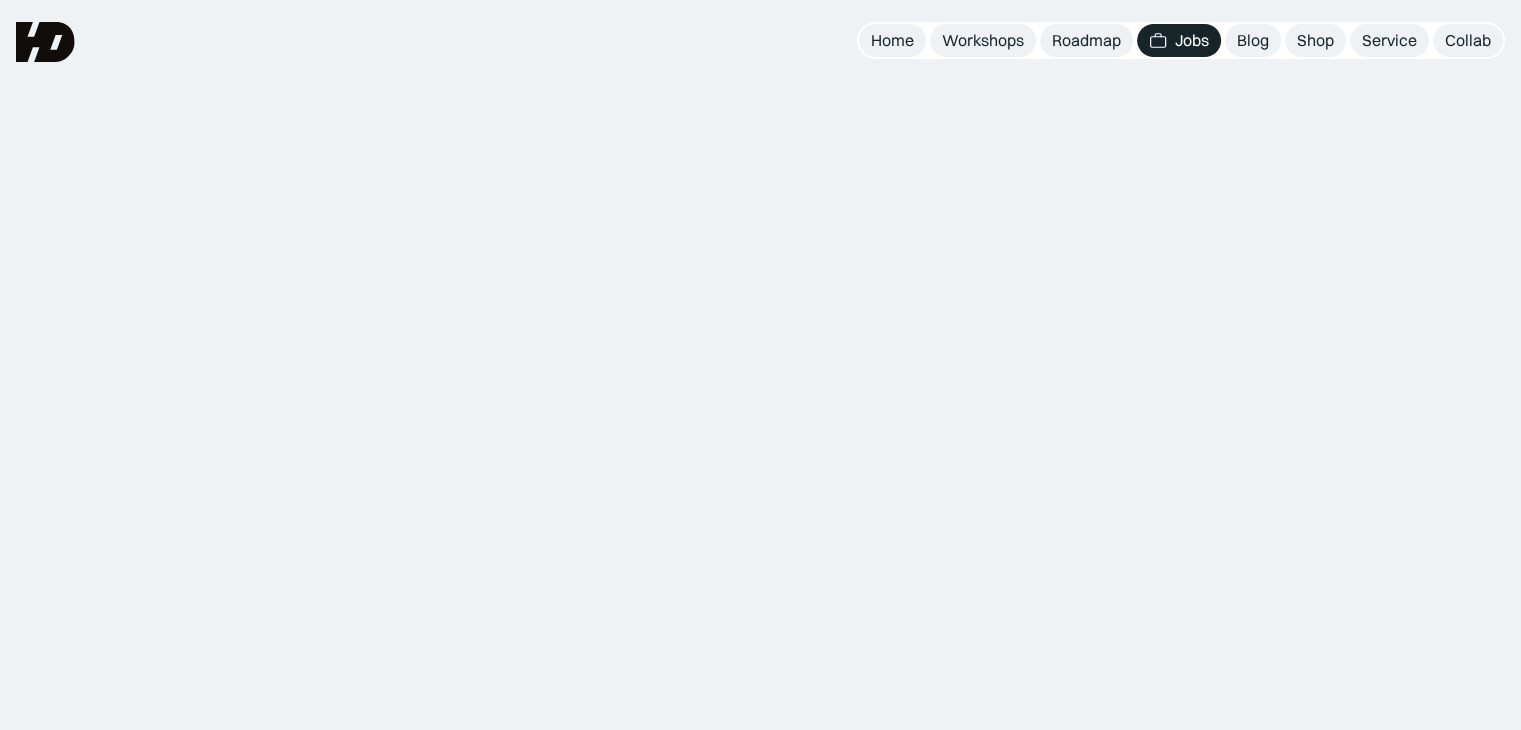 click on "We are building Klikoo, a digital  financial solutions for micro-entrepreneurs, resellers, and underserved users across Indonesia . We’re looking for a skilled and collaborative UI/UX Designer to help us design intuitive, mobile-first experiences that work across a wide user spectrum — from B2C app users to B2B partners and internal dashboards.You will work closely with product managers, developers, and business teams to turn complex financial workflows into simple, elegant, and accessible user interfaces." at bounding box center (761, 405) 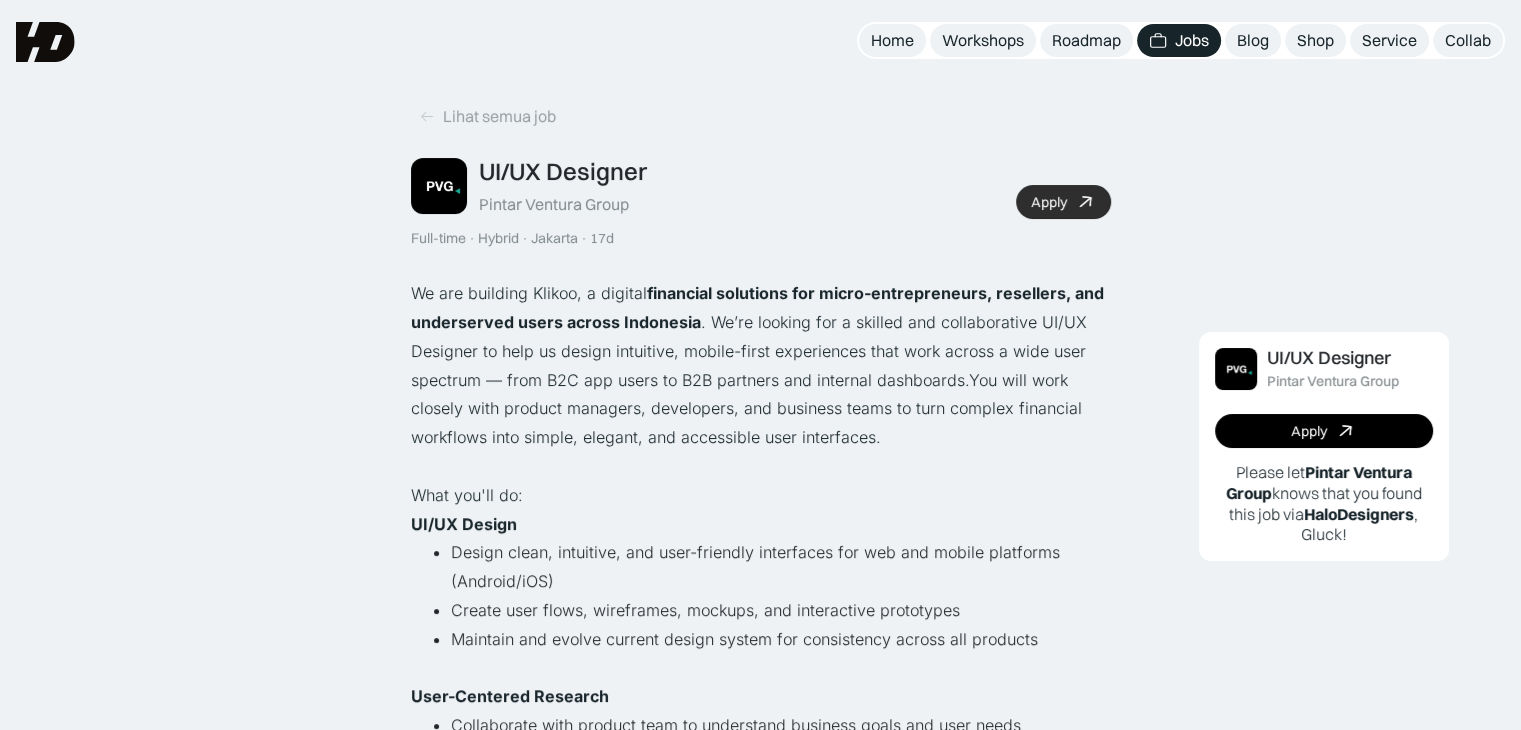 click on "Apply" at bounding box center [1063, 202] 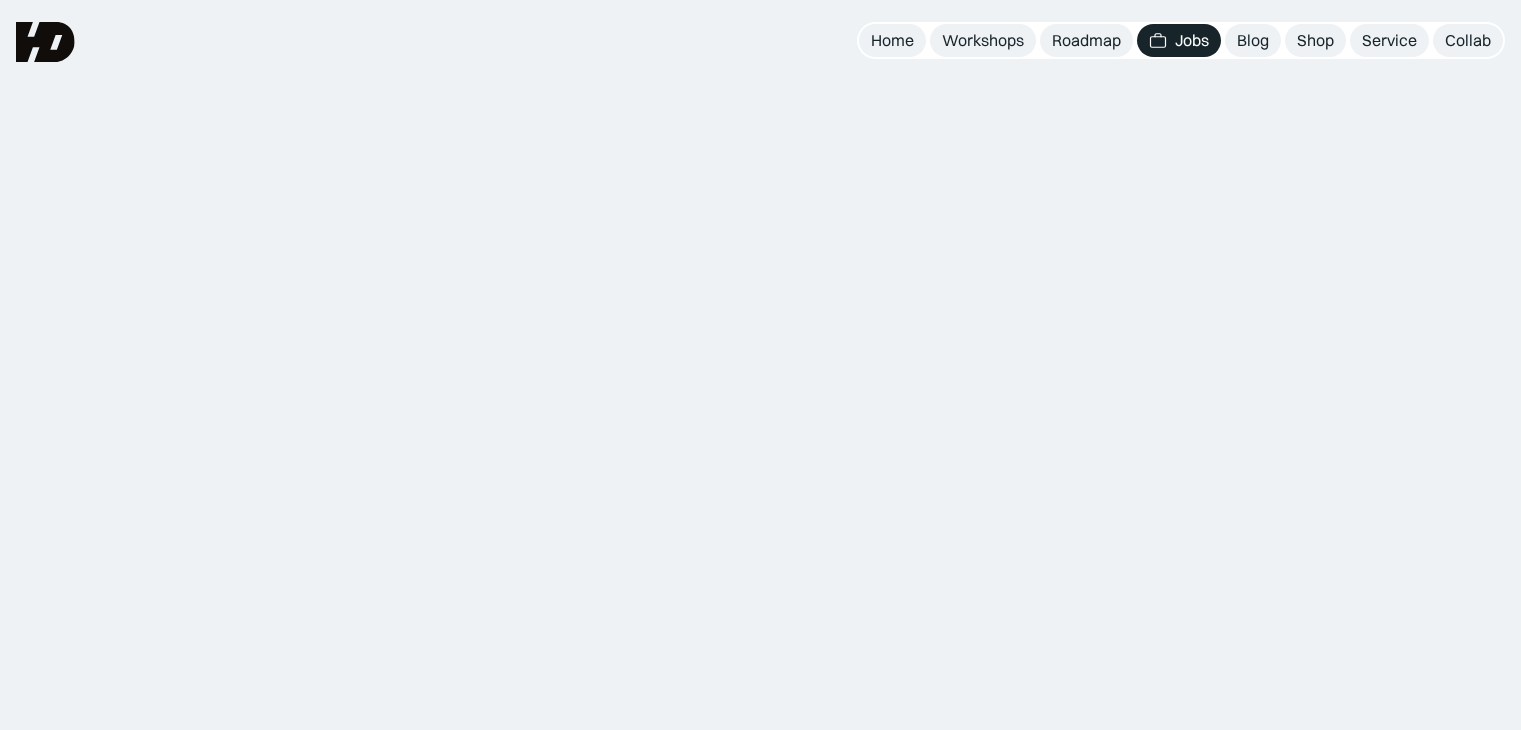scroll, scrollTop: 0, scrollLeft: 0, axis: both 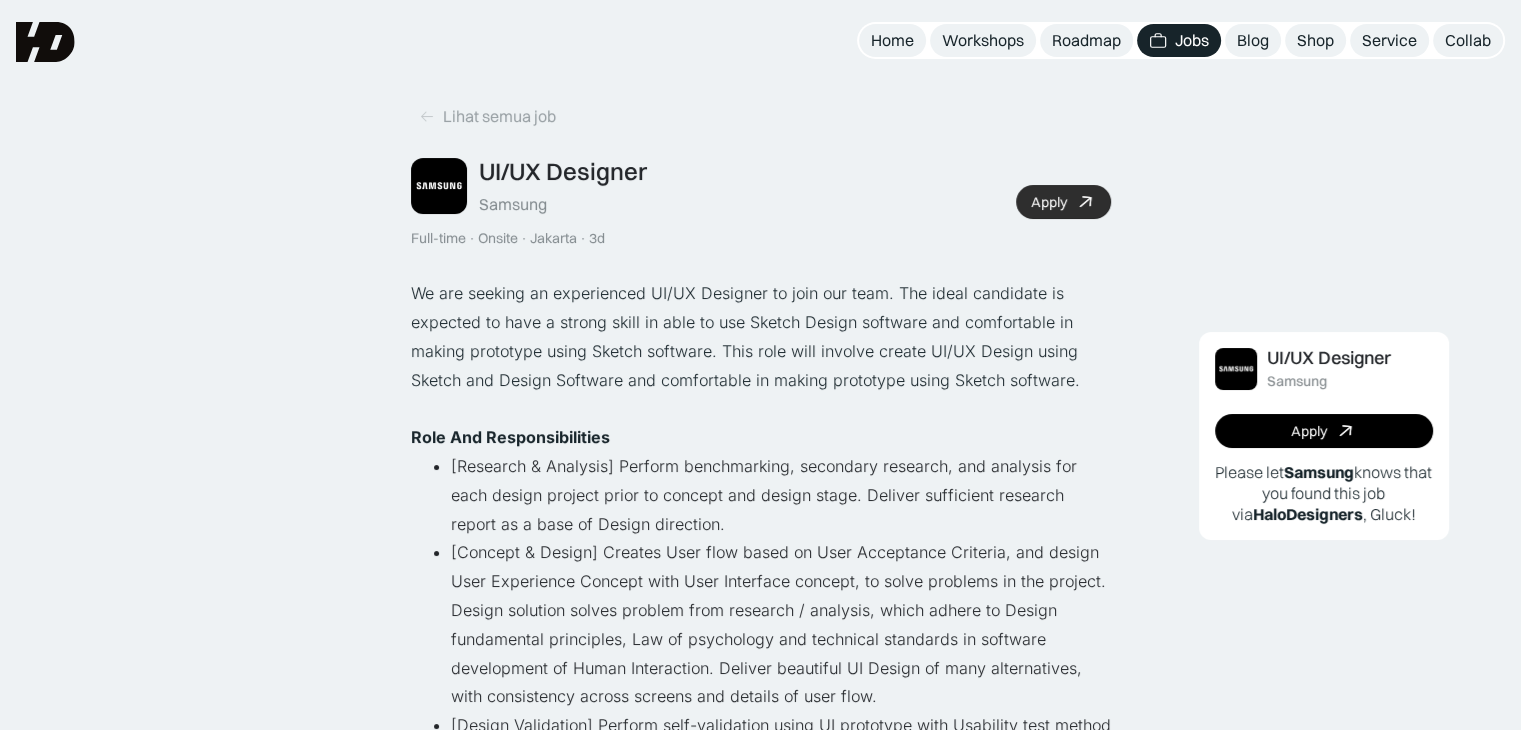 click on "Apply" at bounding box center (1063, 202) 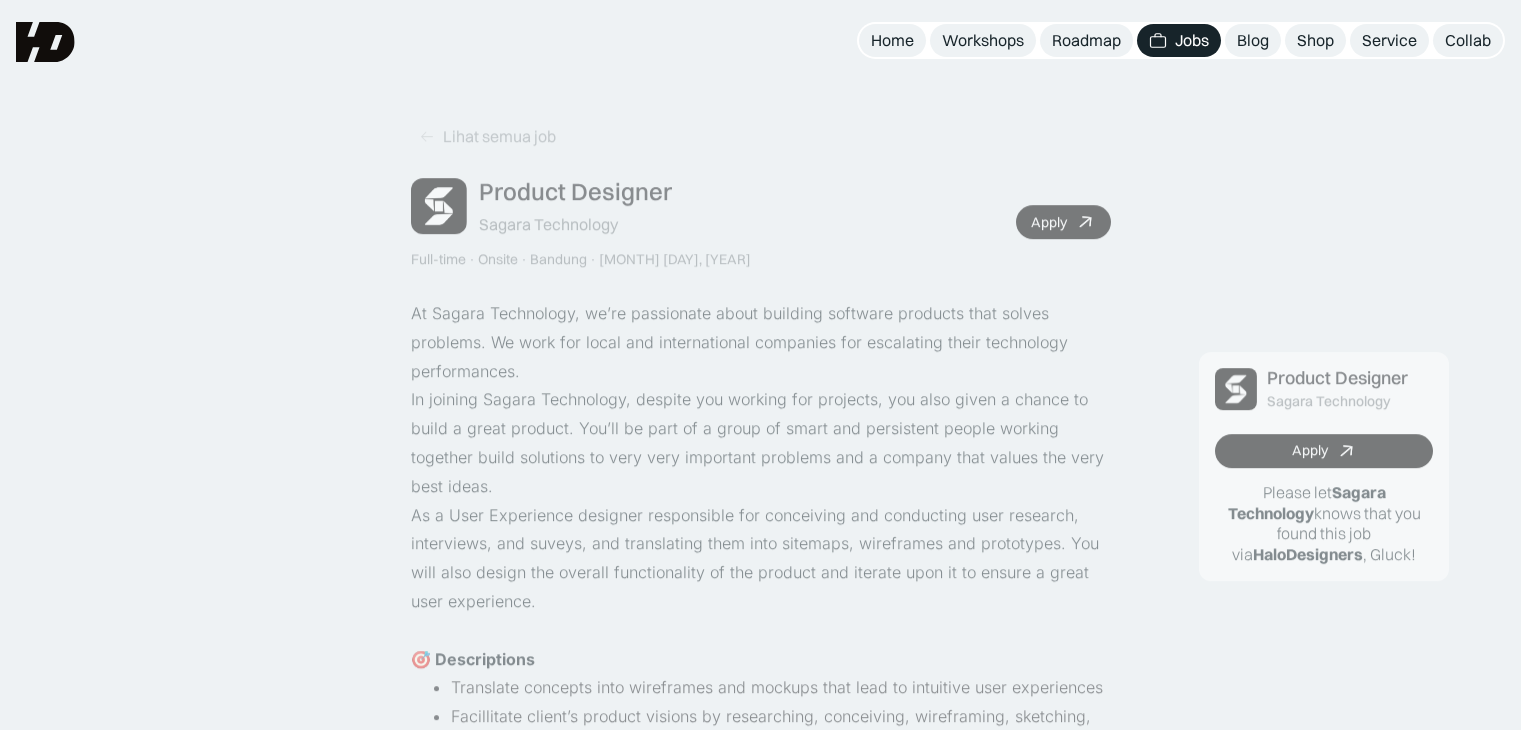 scroll, scrollTop: 148, scrollLeft: 0, axis: vertical 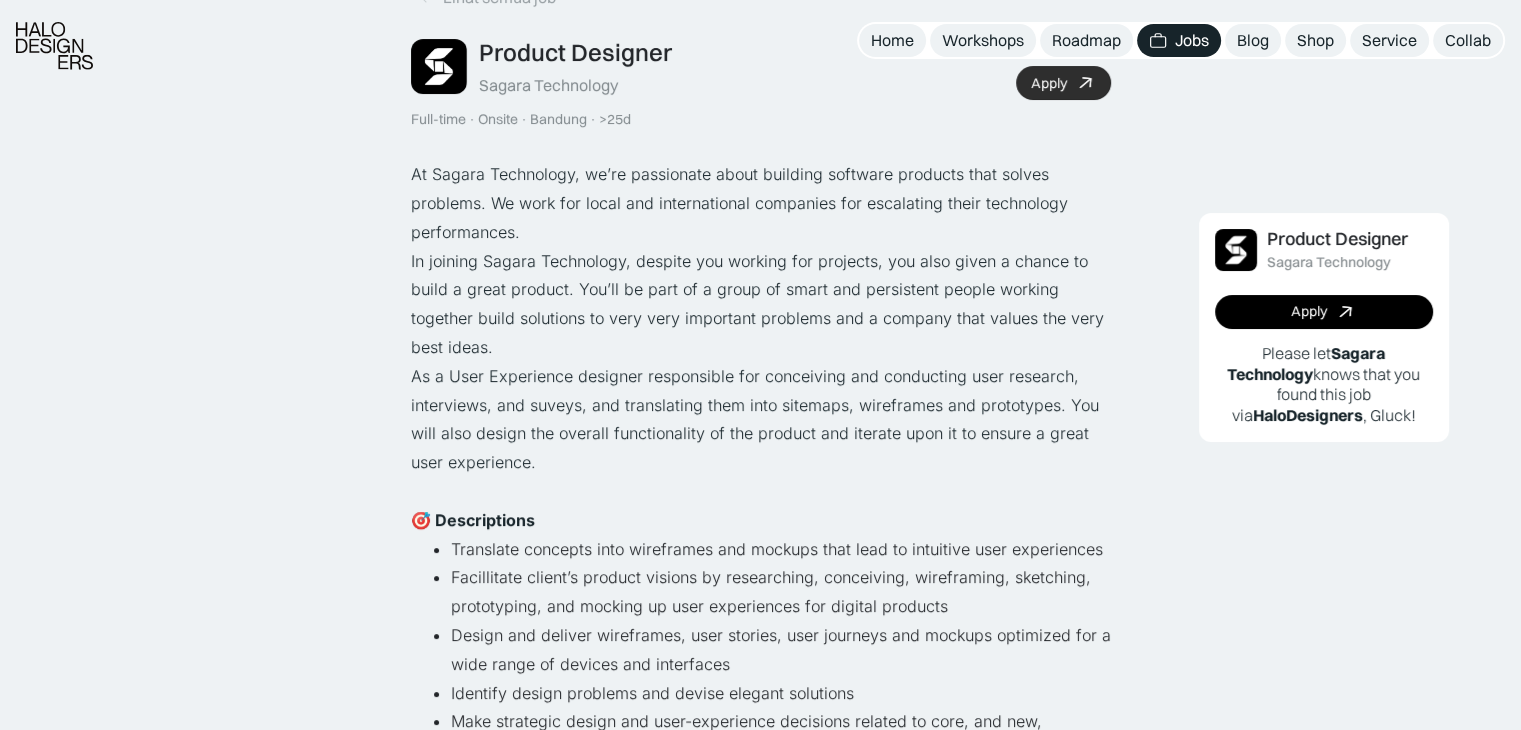 click on "Apply" at bounding box center (1063, 83) 